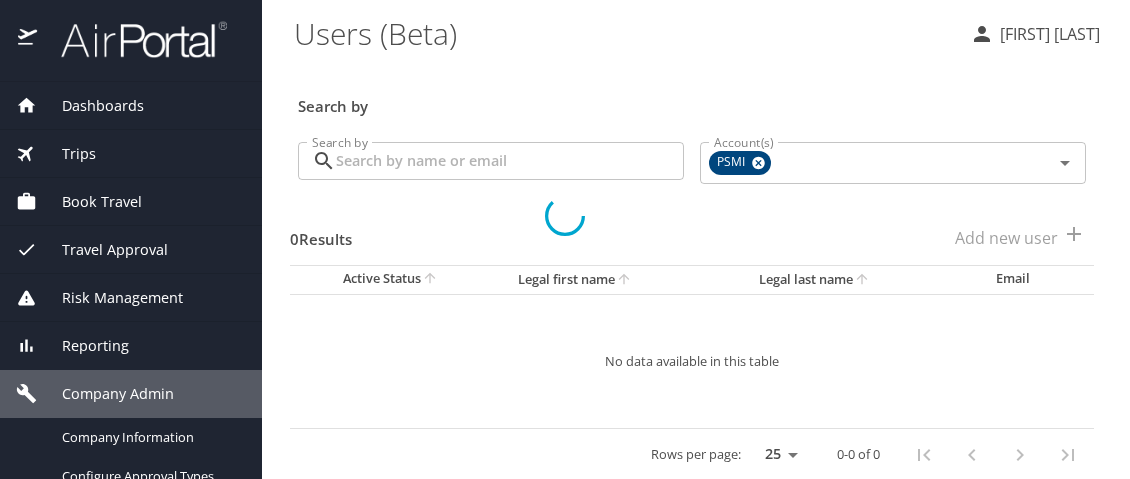 scroll, scrollTop: 0, scrollLeft: 0, axis: both 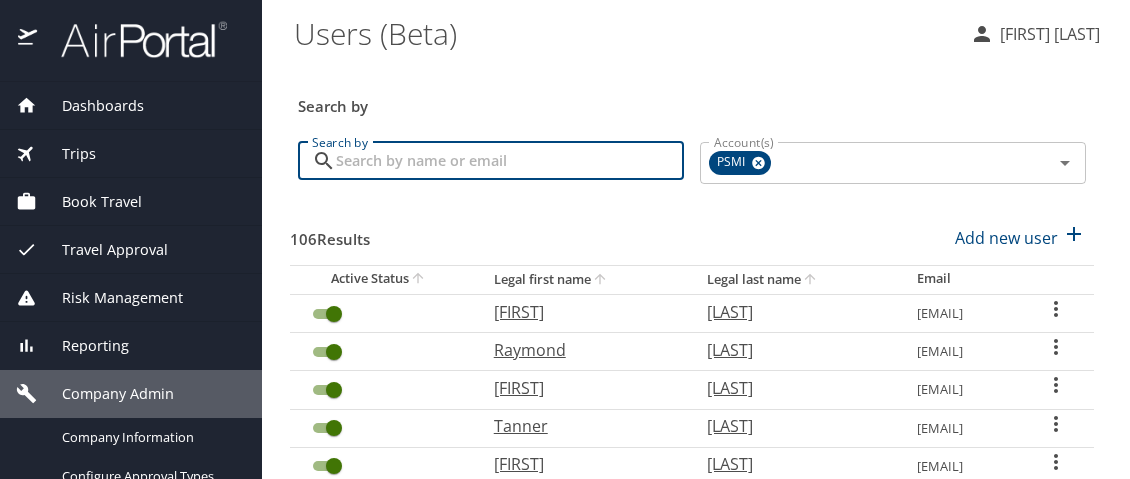 click on "Search by" at bounding box center [510, 161] 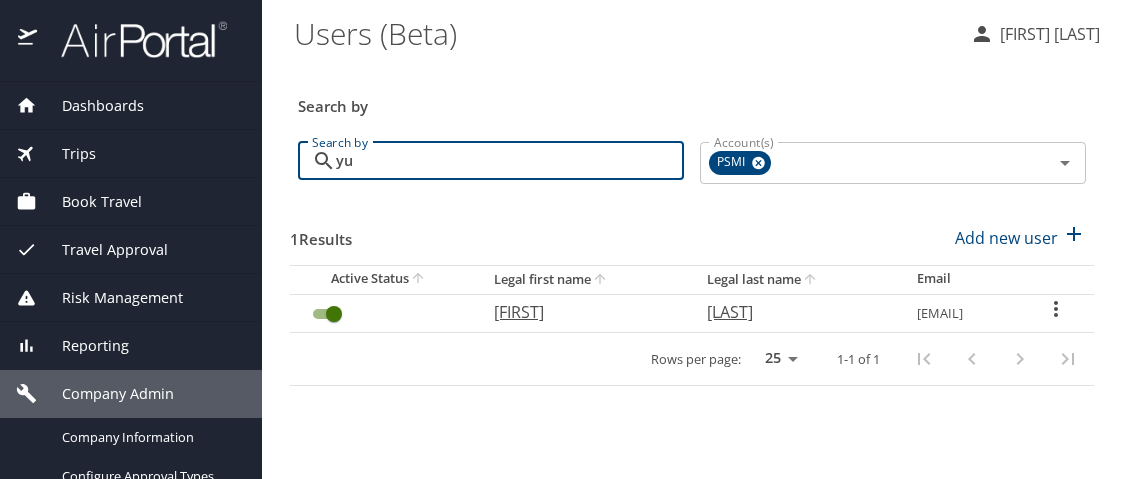 type on "yu" 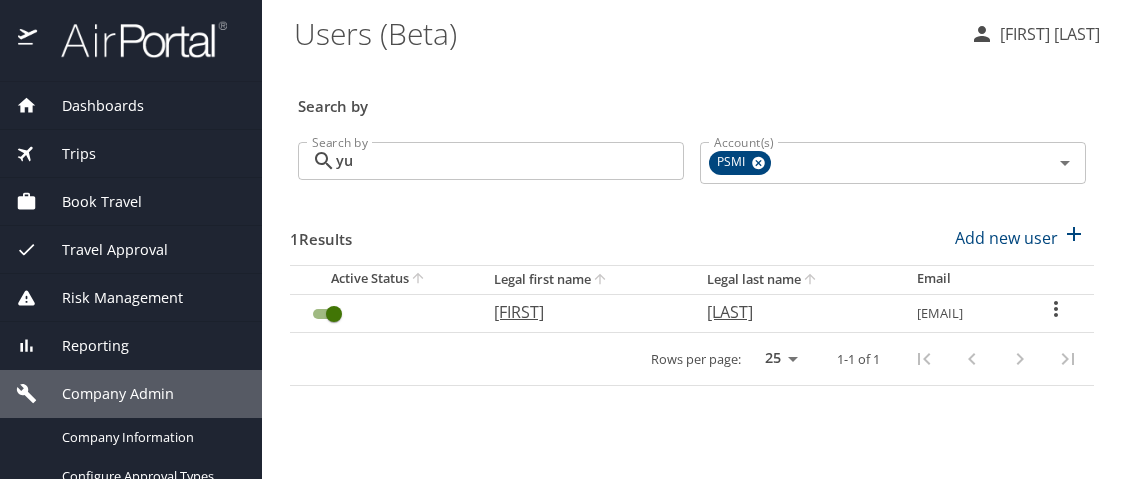 click on "Yugendher" at bounding box center [581, 312] 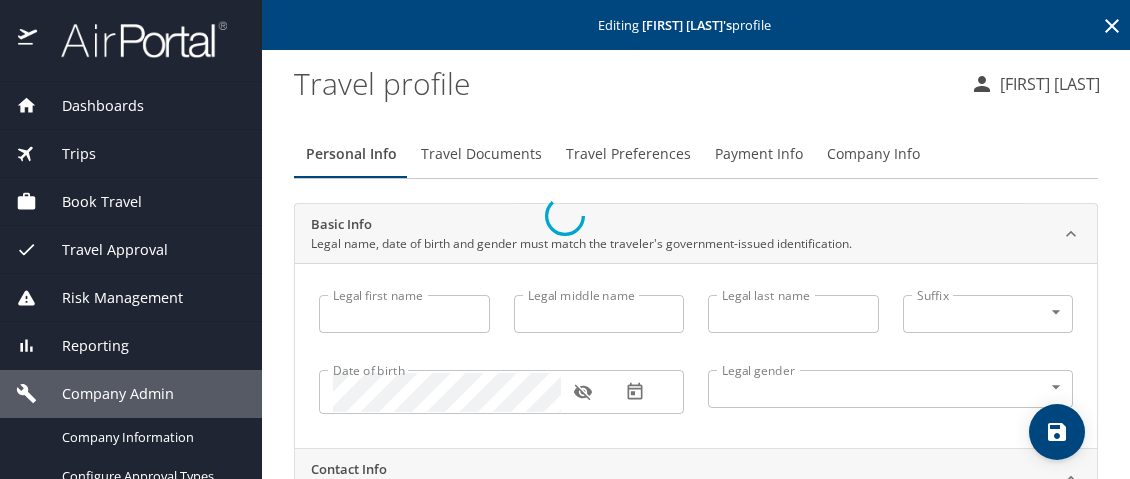 type on "Yugendher" 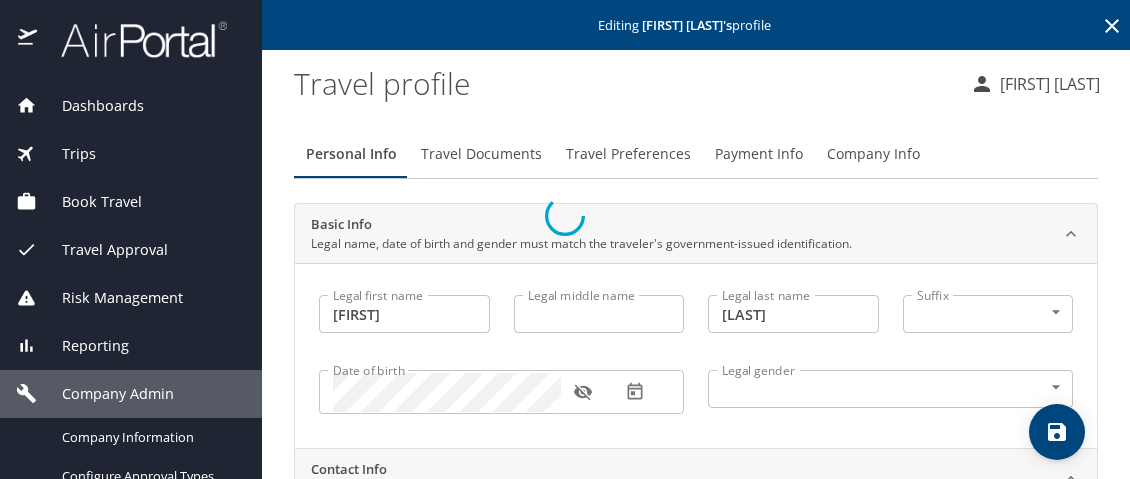 select on "US" 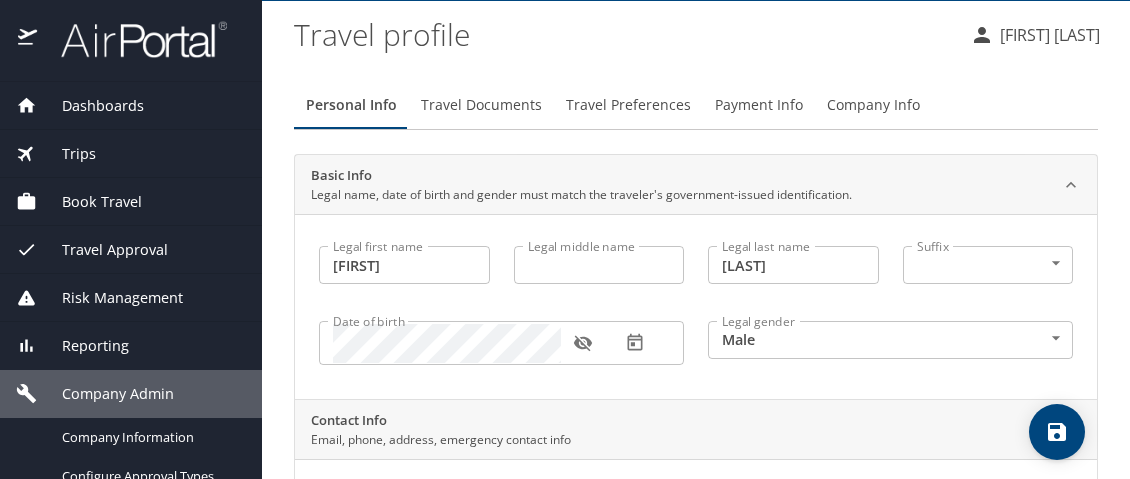 scroll, scrollTop: 0, scrollLeft: 0, axis: both 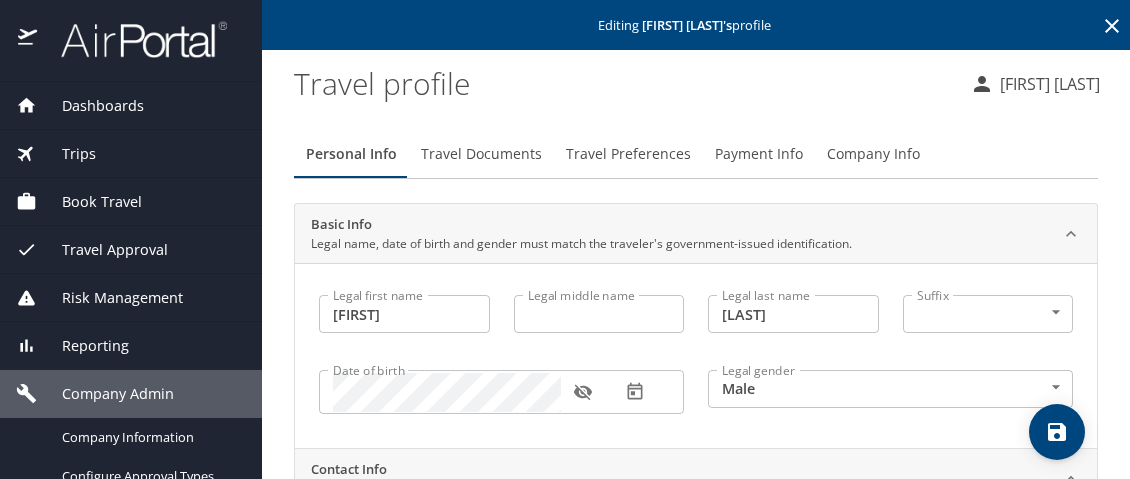 click on "Travel Documents" at bounding box center (481, 154) 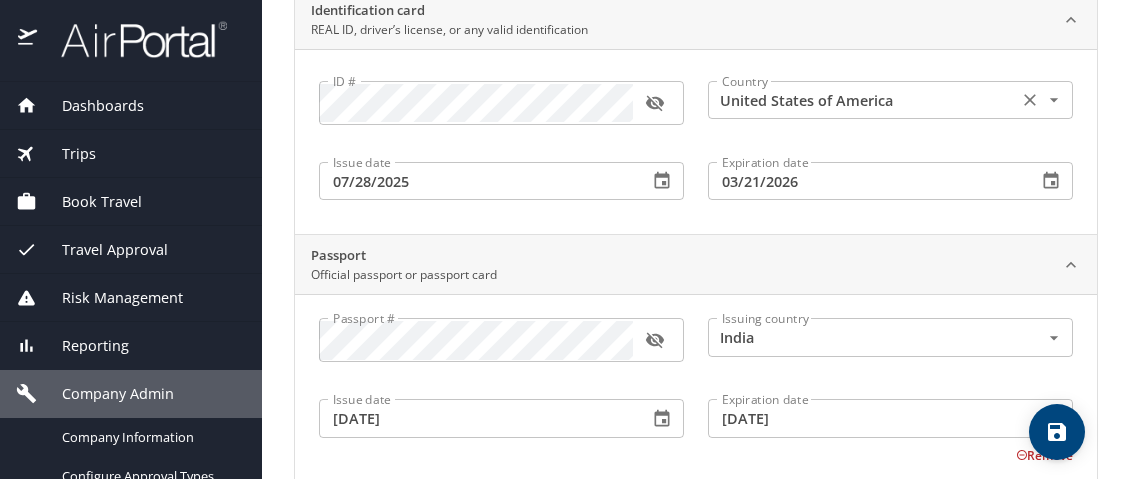 scroll, scrollTop: 0, scrollLeft: 0, axis: both 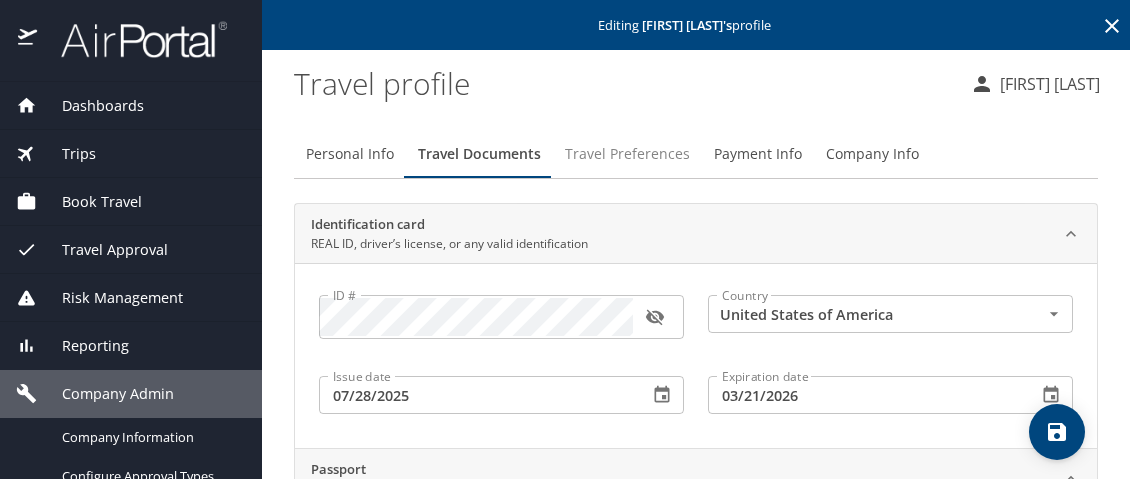 click on "Travel Preferences" at bounding box center (627, 154) 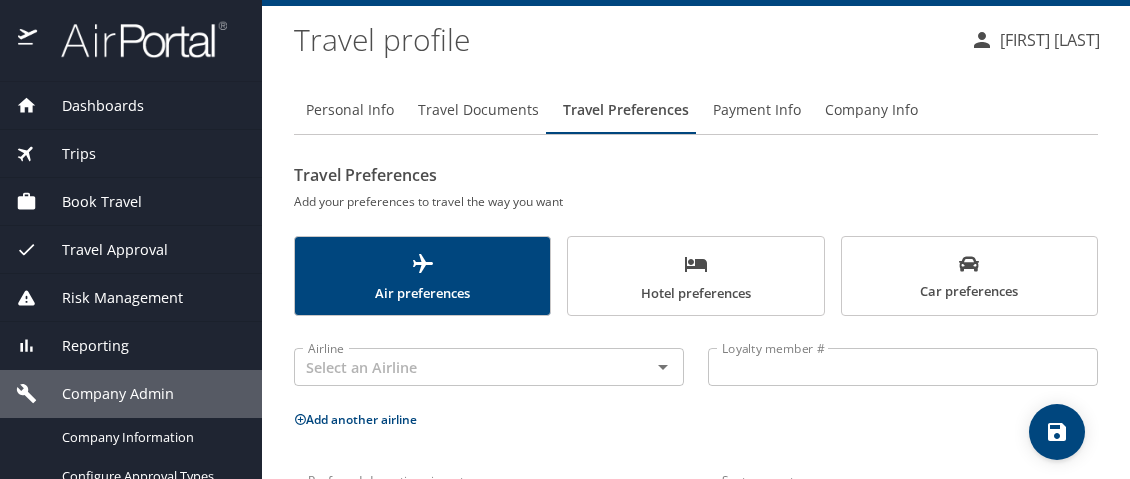scroll, scrollTop: 0, scrollLeft: 0, axis: both 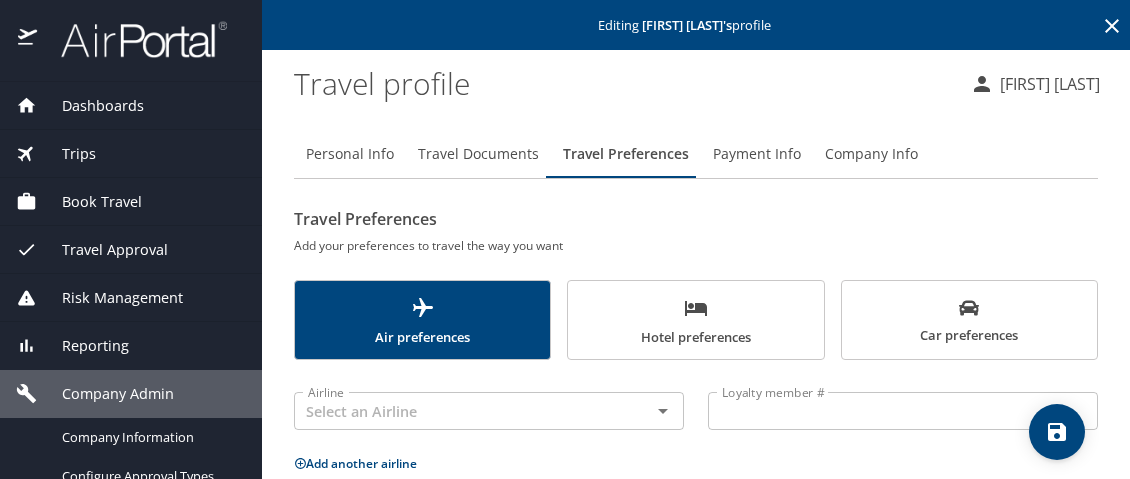 click on "Payment Info" at bounding box center [757, 154] 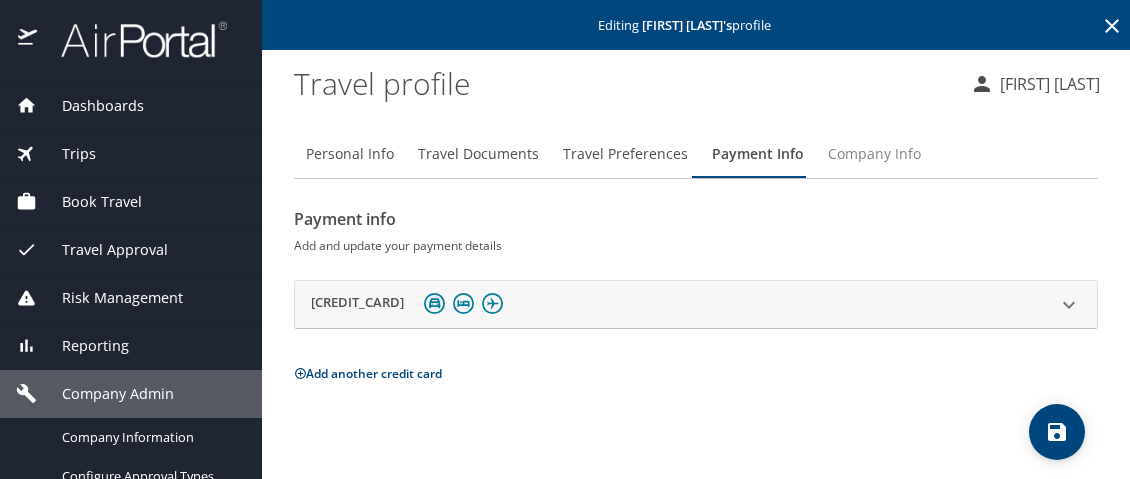 click on "Company Info" at bounding box center (874, 154) 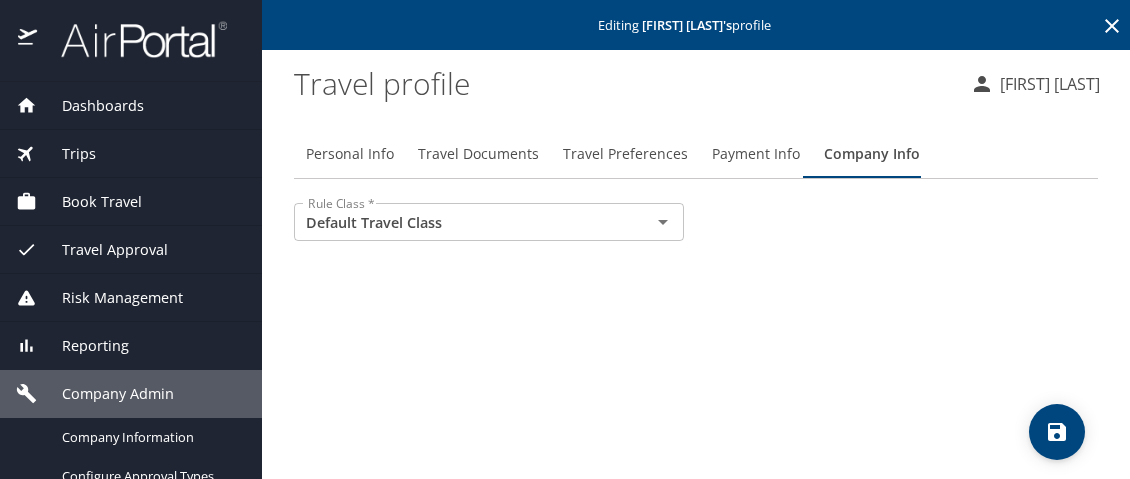 click on "Trips" at bounding box center [66, 154] 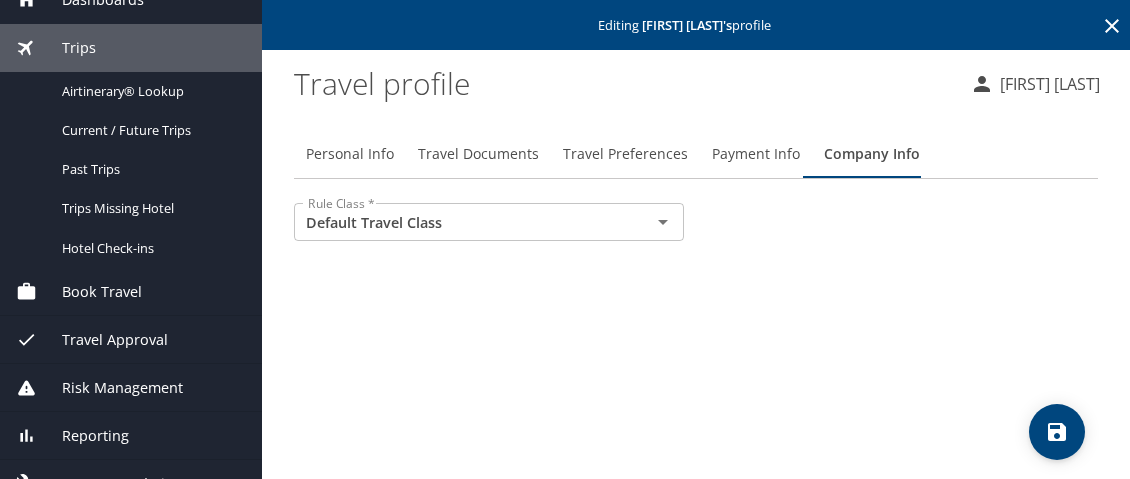 scroll, scrollTop: 81, scrollLeft: 0, axis: vertical 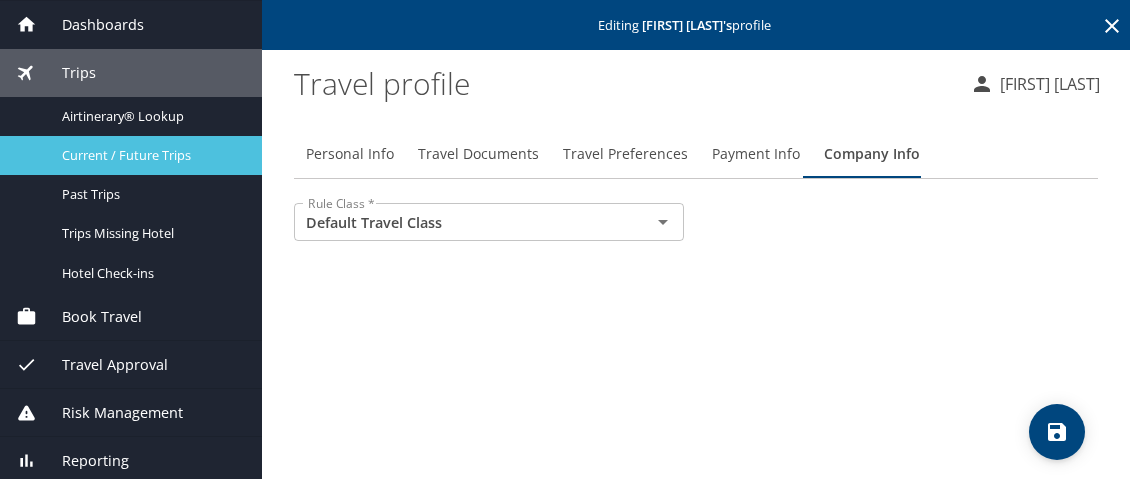 click on "Current / Future Trips" at bounding box center [150, 155] 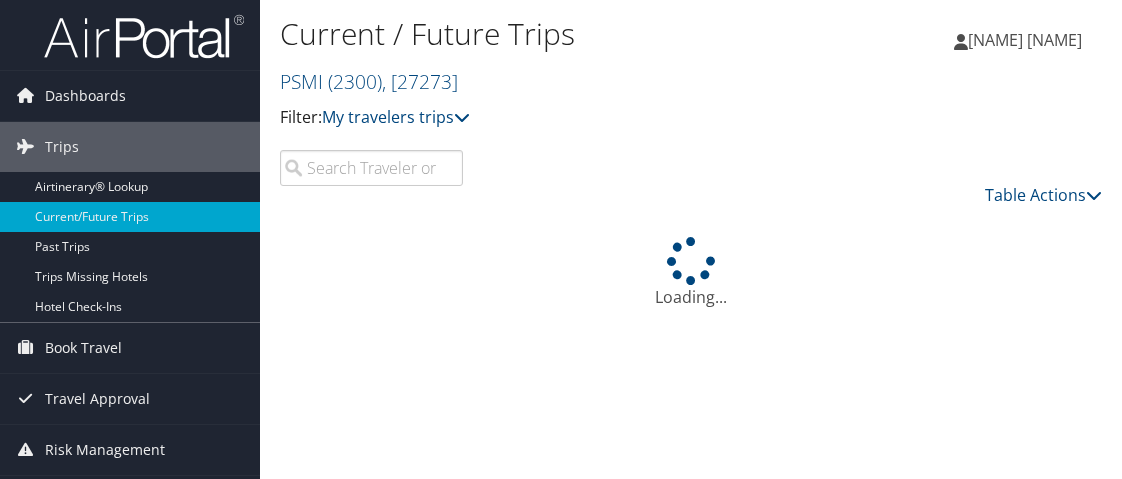 scroll, scrollTop: 0, scrollLeft: 0, axis: both 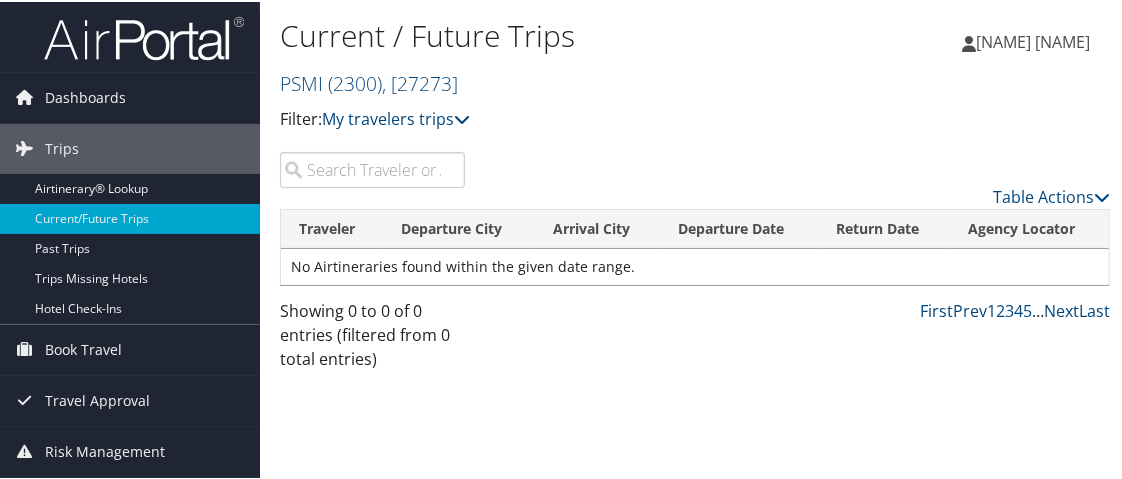click at bounding box center (372, 168) 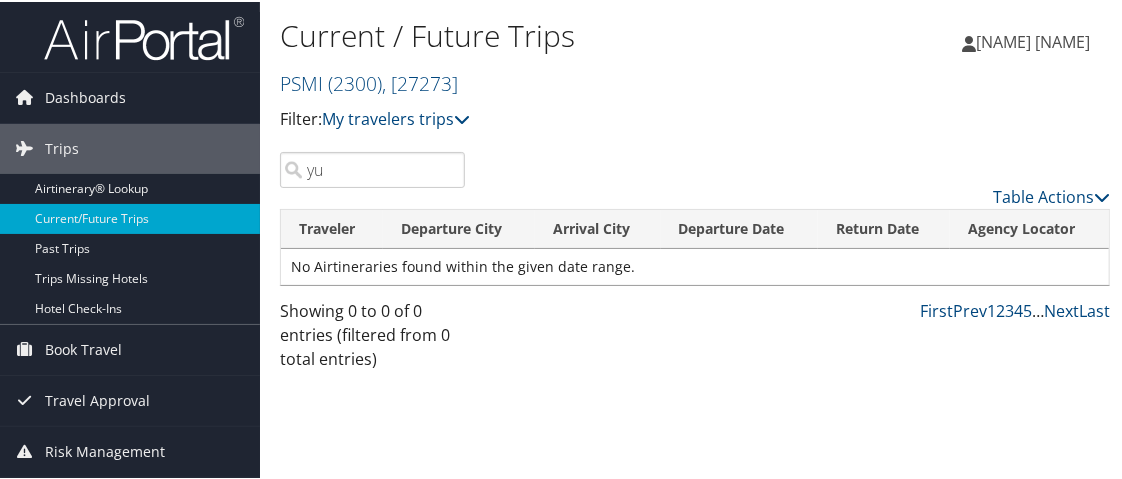 type on "y" 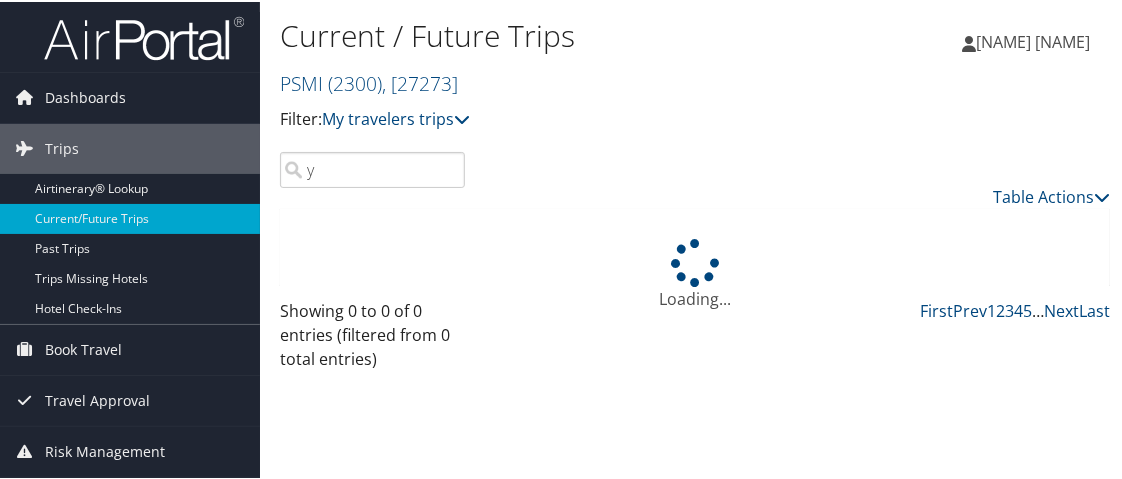 type 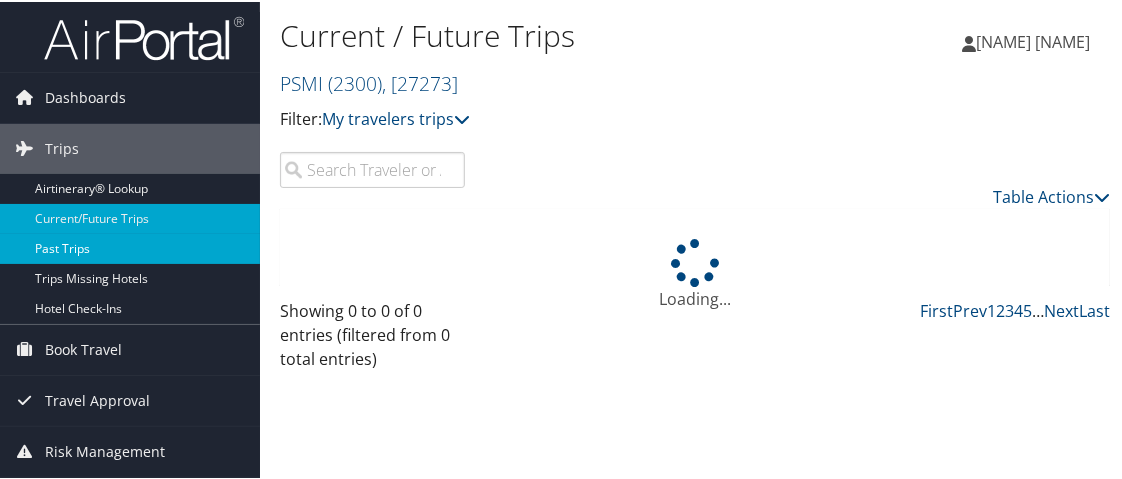 click on "Past Trips" at bounding box center [130, 247] 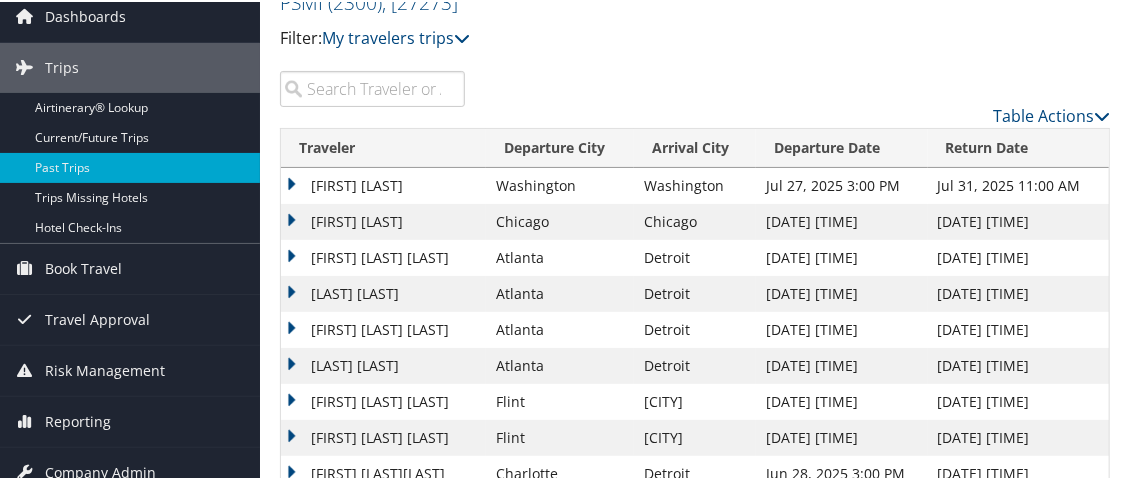 scroll, scrollTop: 0, scrollLeft: 0, axis: both 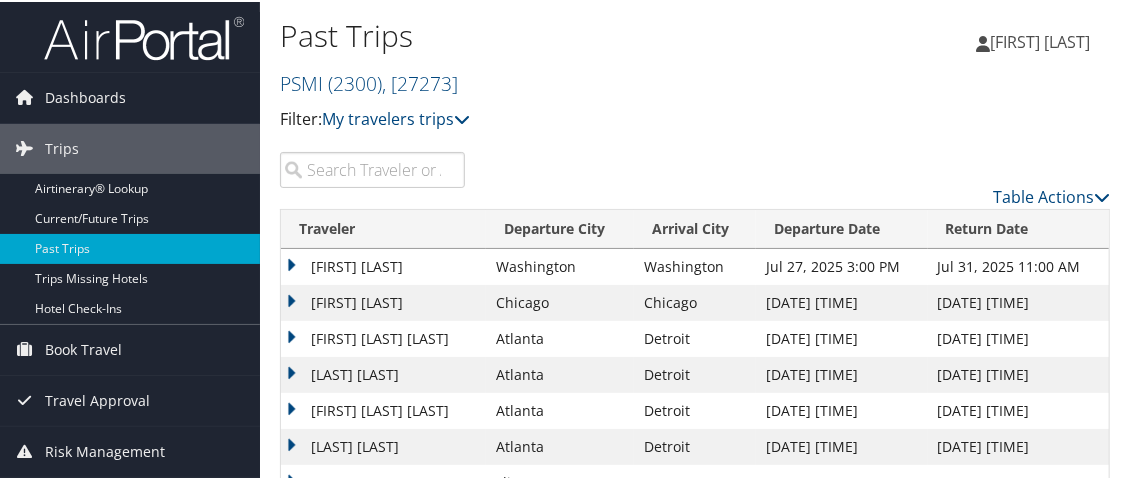 click at bounding box center [372, 168] 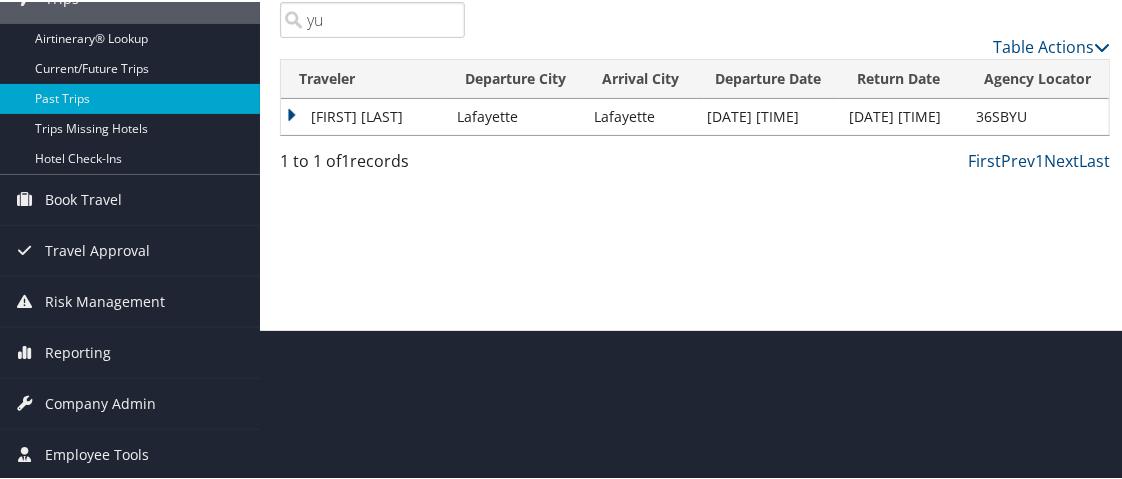 scroll, scrollTop: 145, scrollLeft: 0, axis: vertical 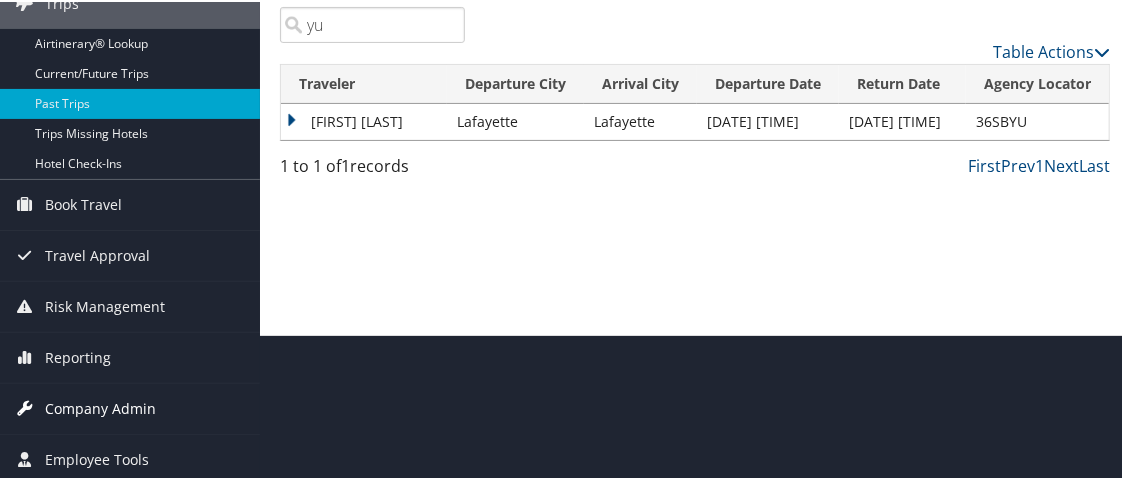 type on "yu" 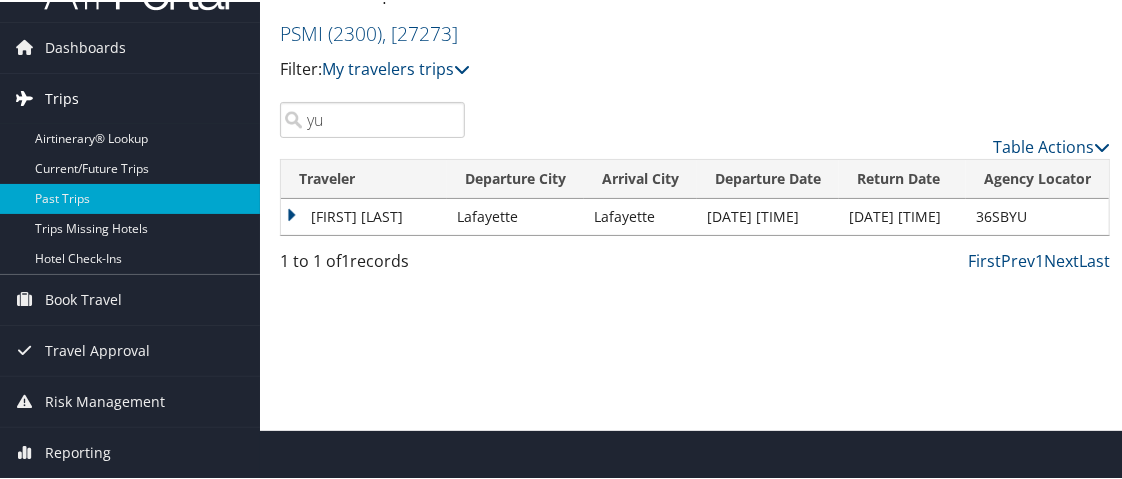 scroll, scrollTop: 0, scrollLeft: 0, axis: both 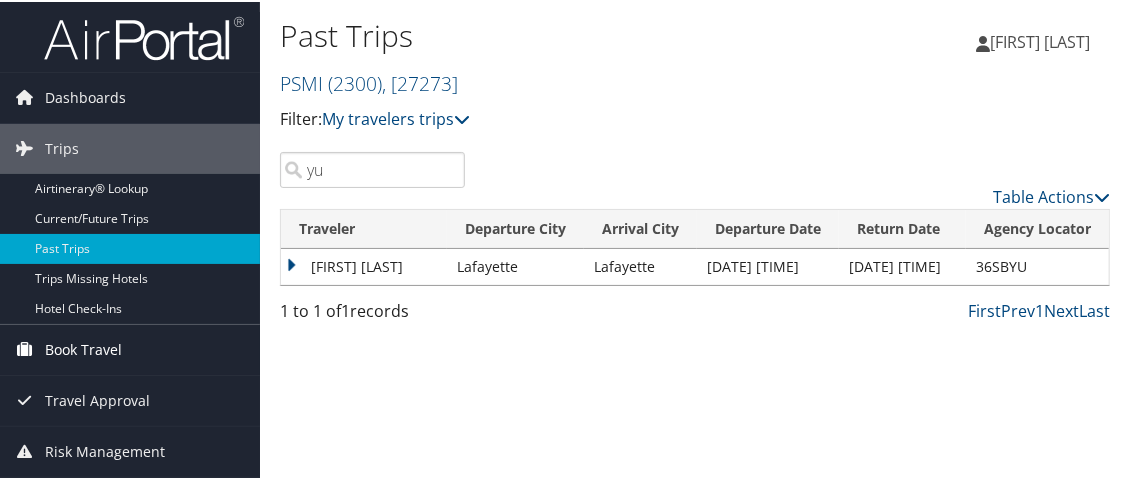 click on "Book Travel" at bounding box center (83, 348) 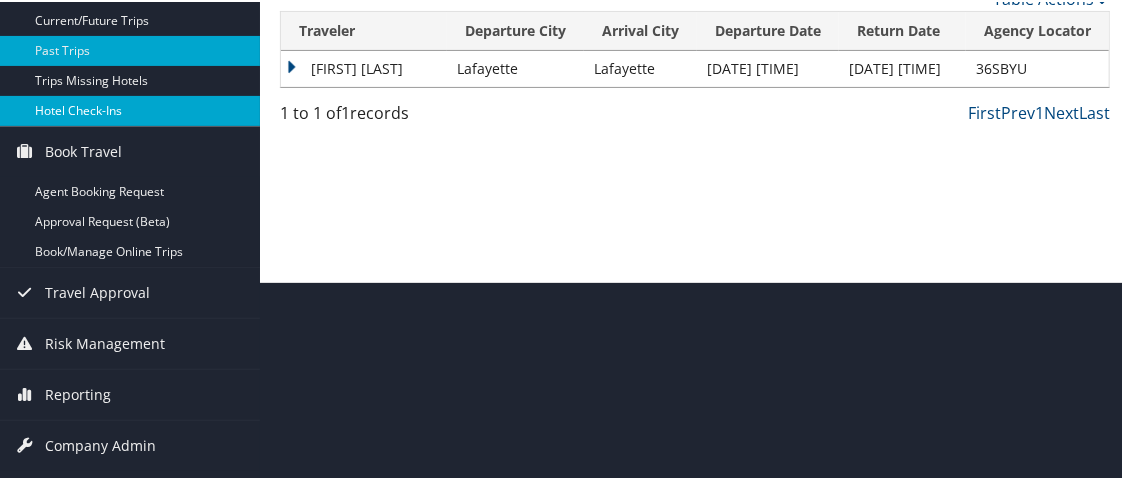 scroll, scrollTop: 200, scrollLeft: 0, axis: vertical 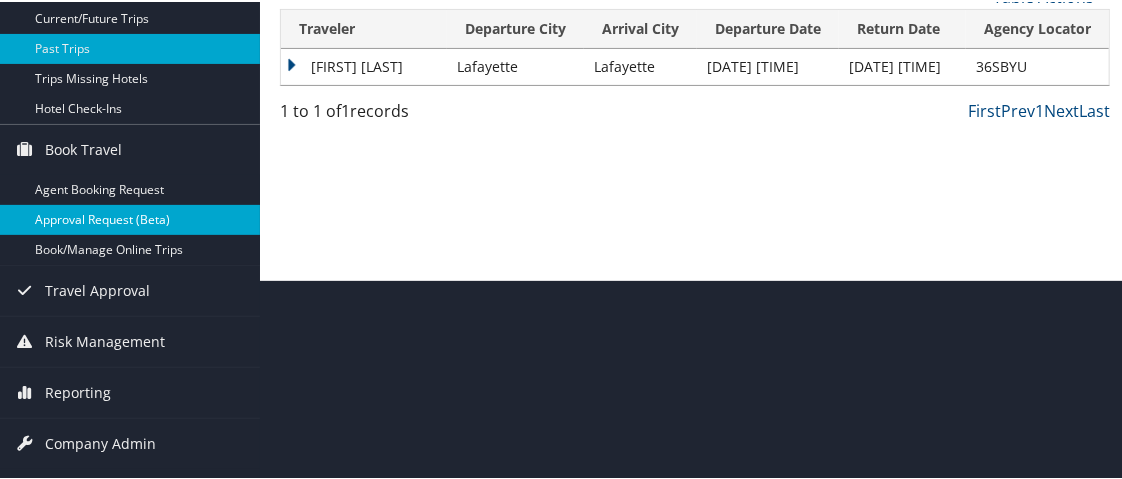click on "Approval Request (Beta)" at bounding box center [130, 218] 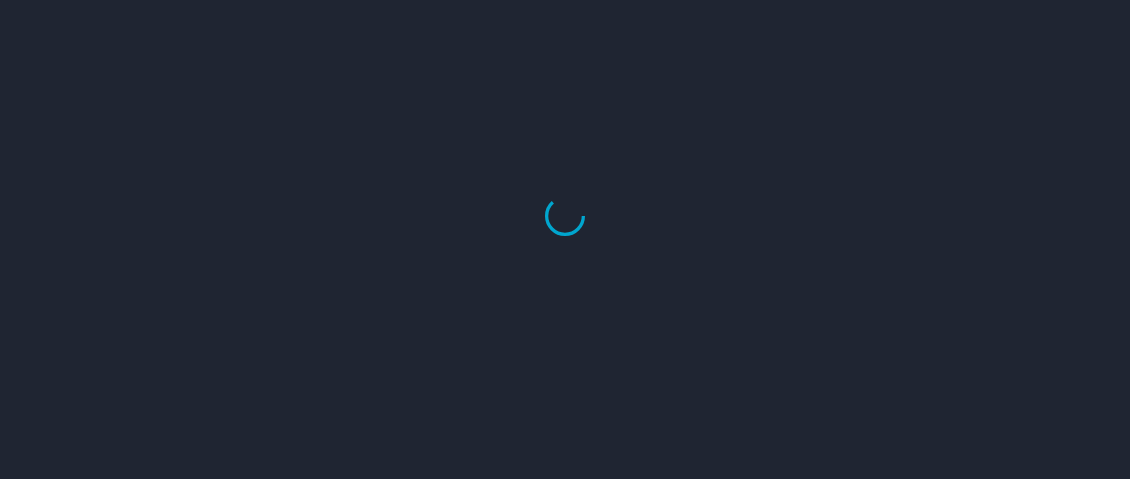 scroll, scrollTop: 0, scrollLeft: 0, axis: both 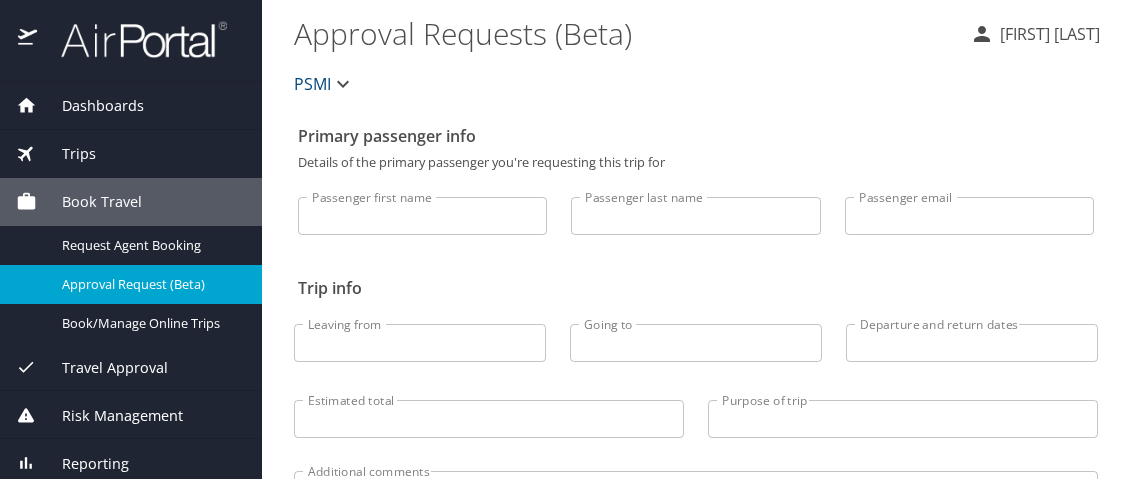 click on "Passenger first name" at bounding box center (422, 216) 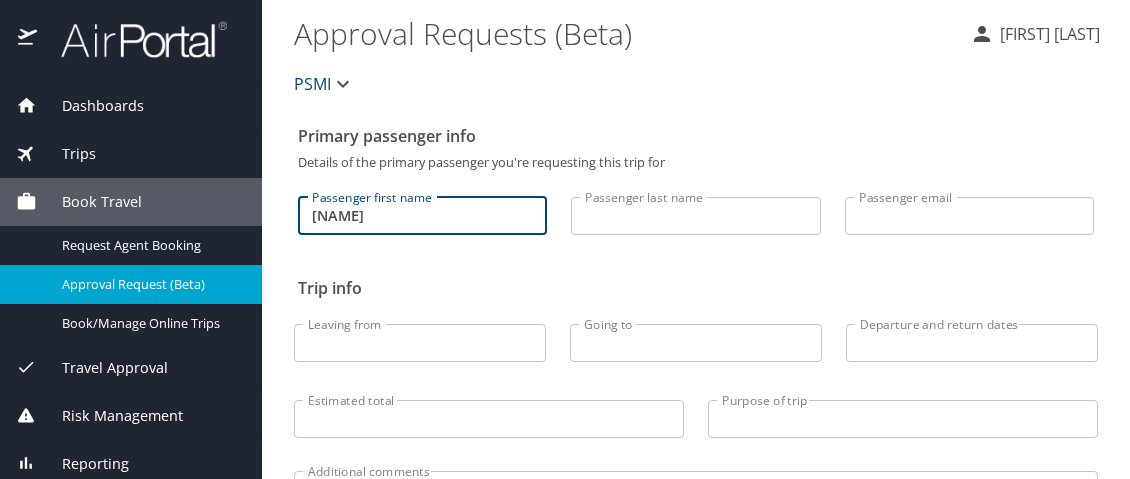 type on "yugendher" 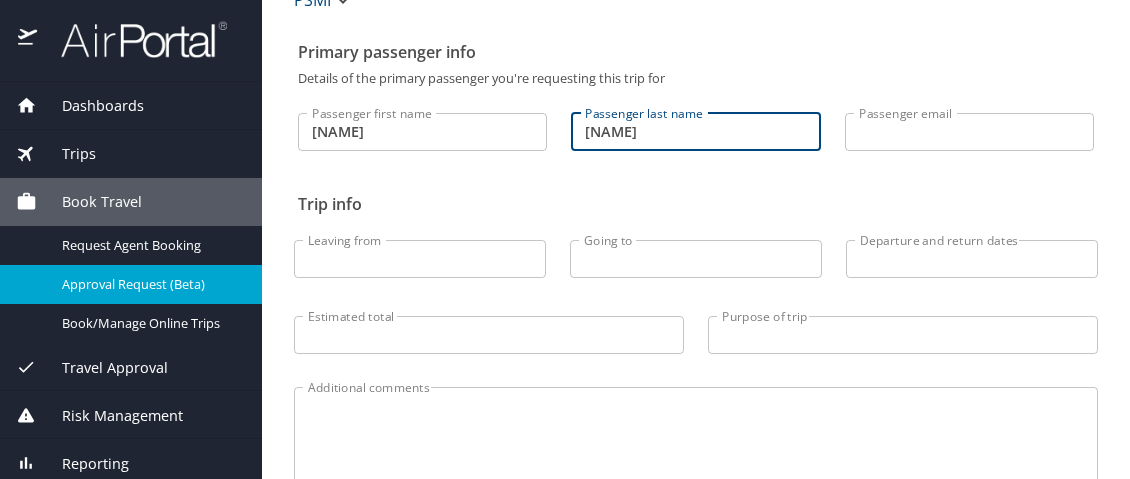 scroll, scrollTop: 0, scrollLeft: 0, axis: both 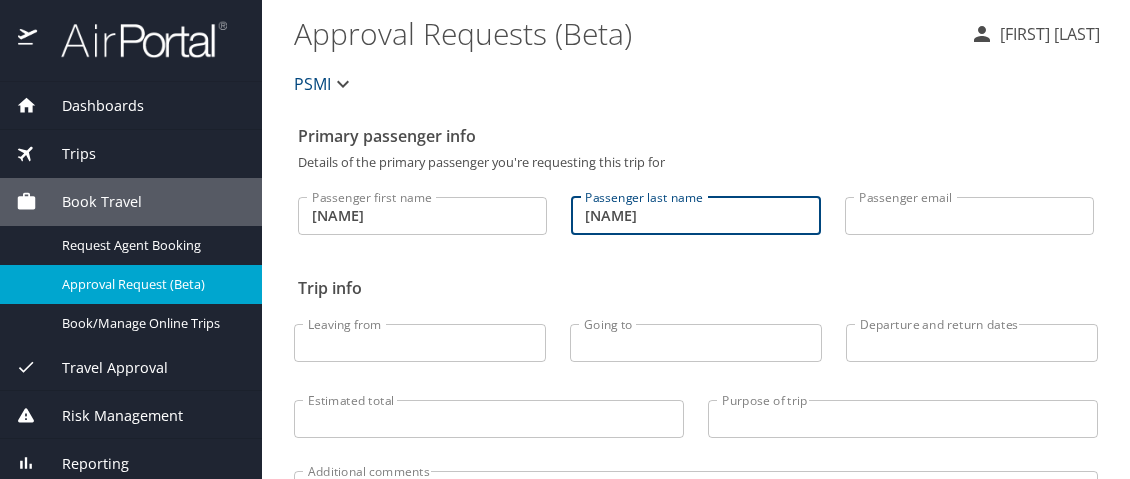 type on "nagarajan" 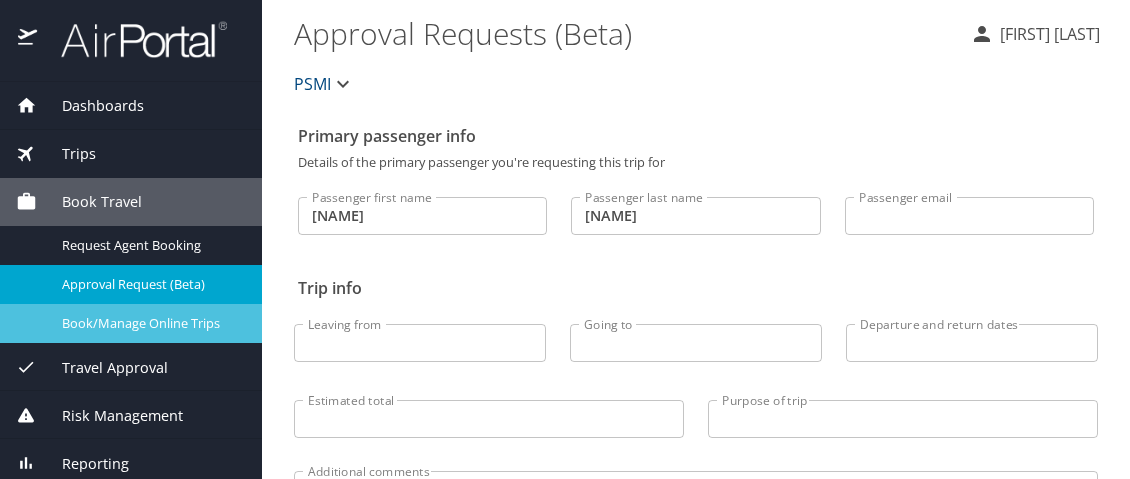 click on "Book/Manage Online Trips" at bounding box center (150, 323) 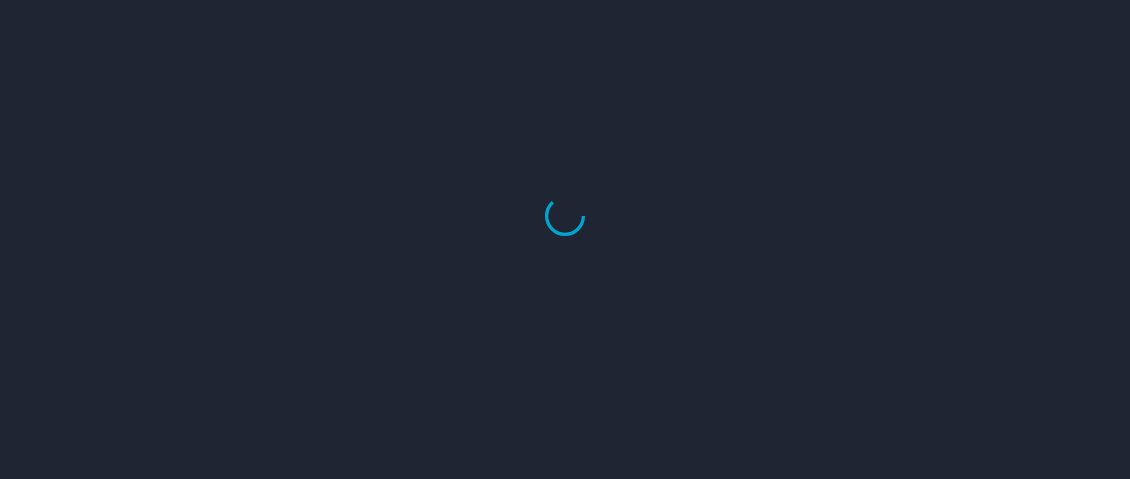 scroll, scrollTop: 0, scrollLeft: 0, axis: both 